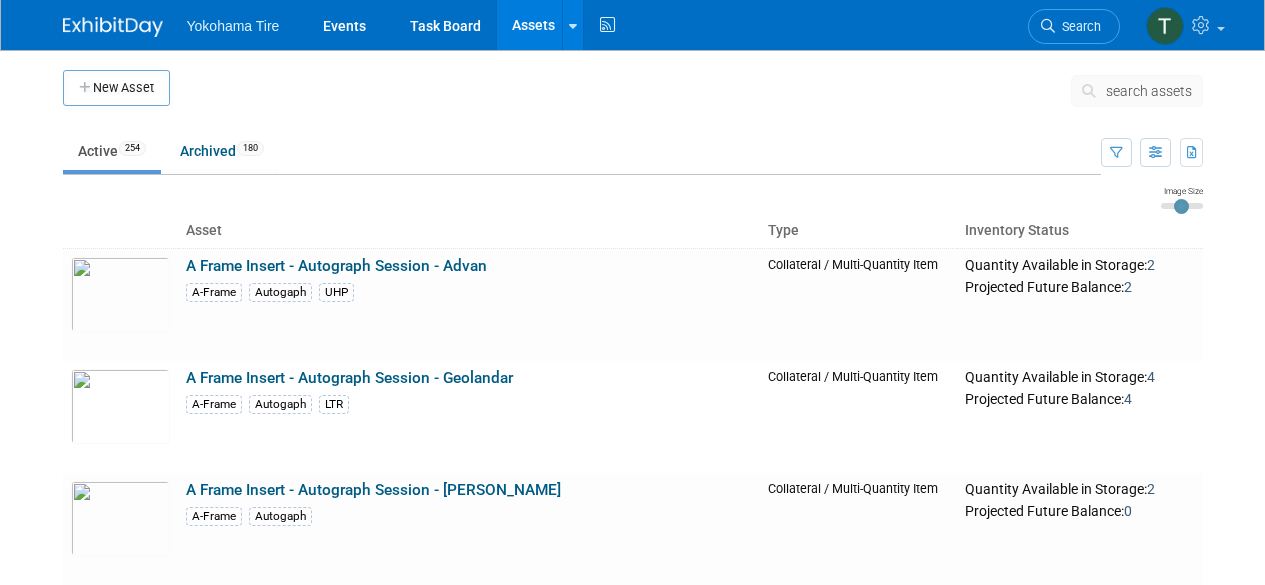 scroll, scrollTop: 0, scrollLeft: 0, axis: both 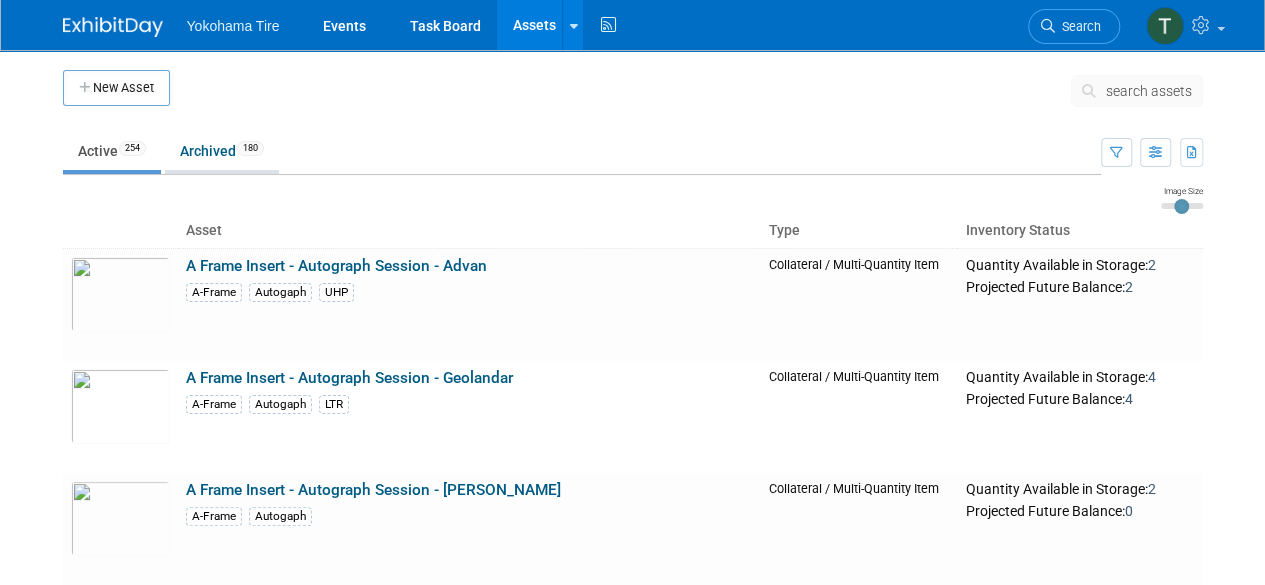 click on "Archived
180" at bounding box center (222, 151) 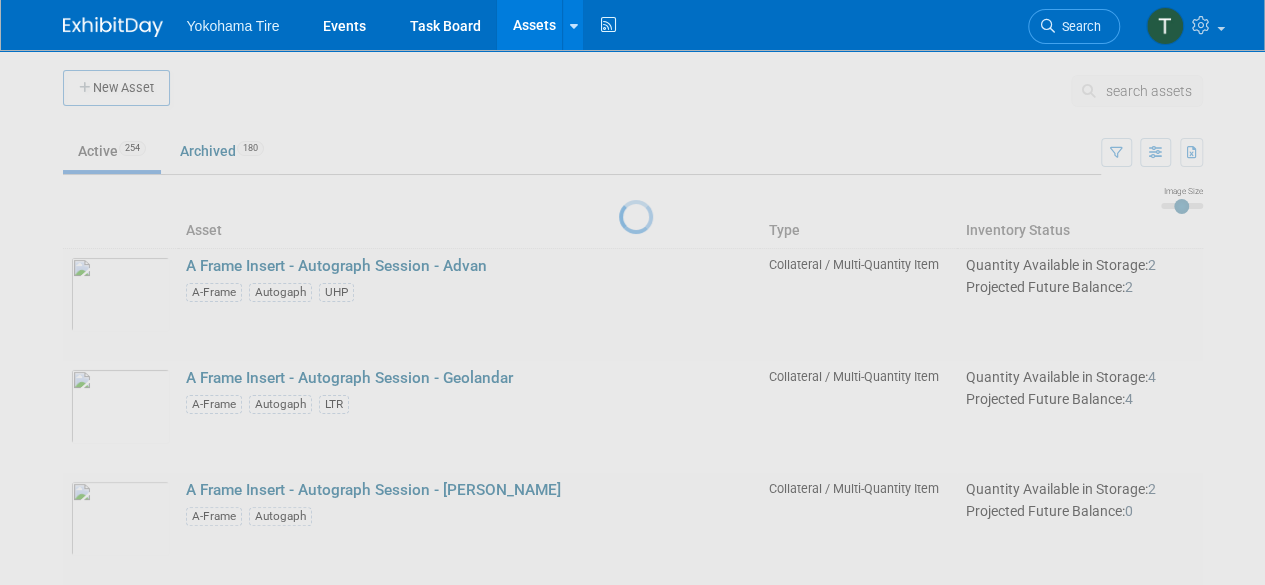 click at bounding box center [633, 292] 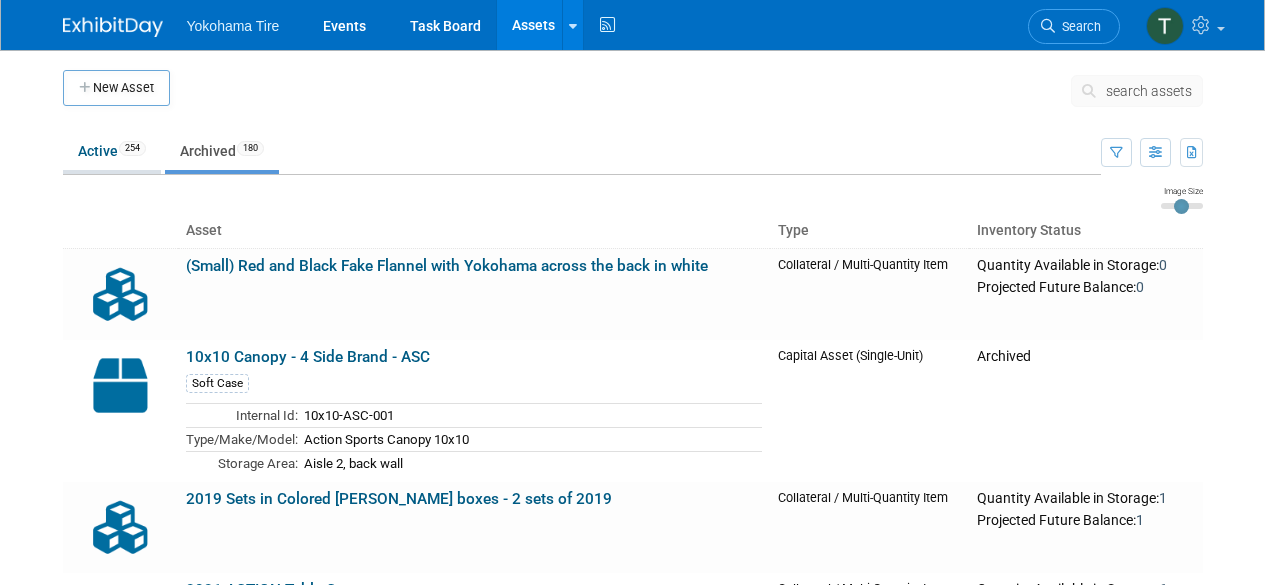 scroll, scrollTop: 0, scrollLeft: 0, axis: both 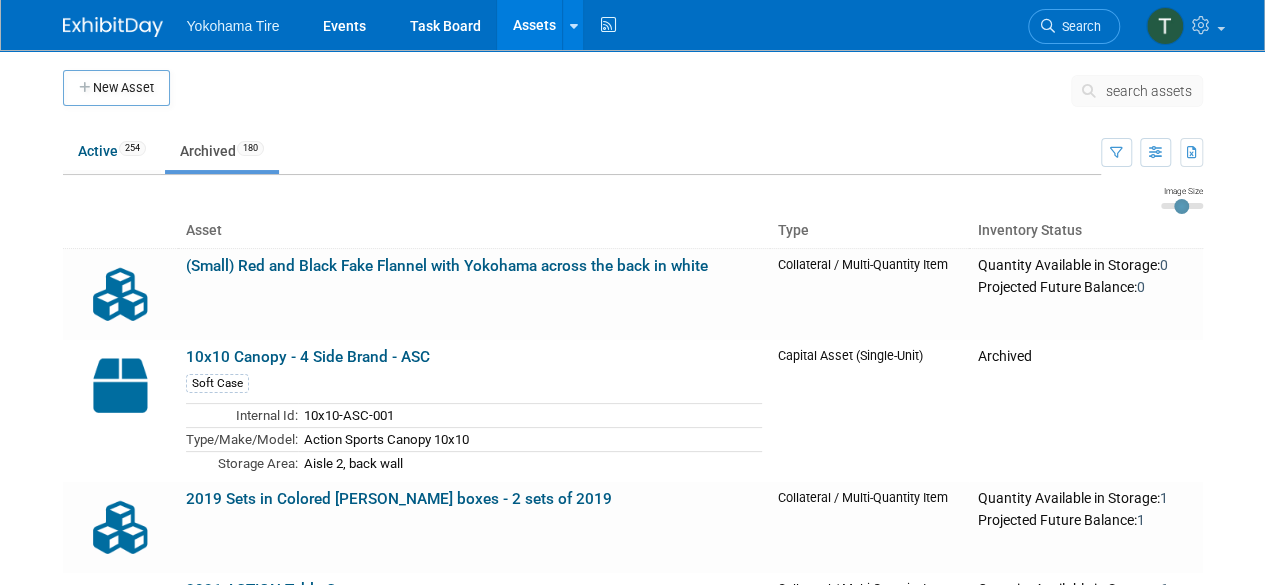click on "Assets" at bounding box center (533, 25) 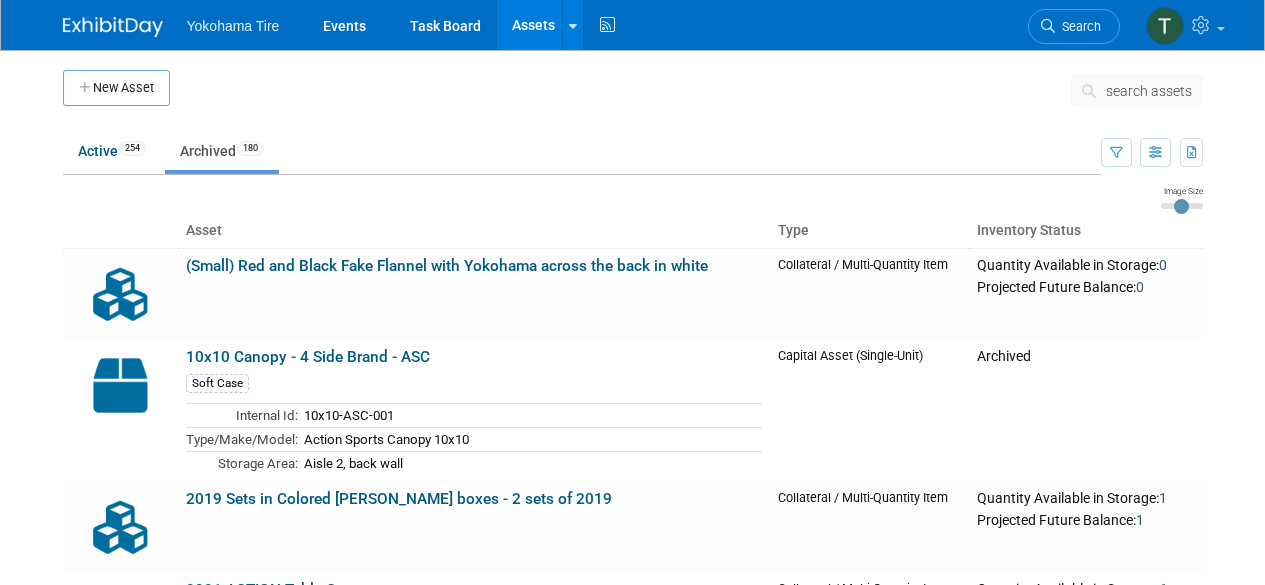 scroll, scrollTop: 0, scrollLeft: 0, axis: both 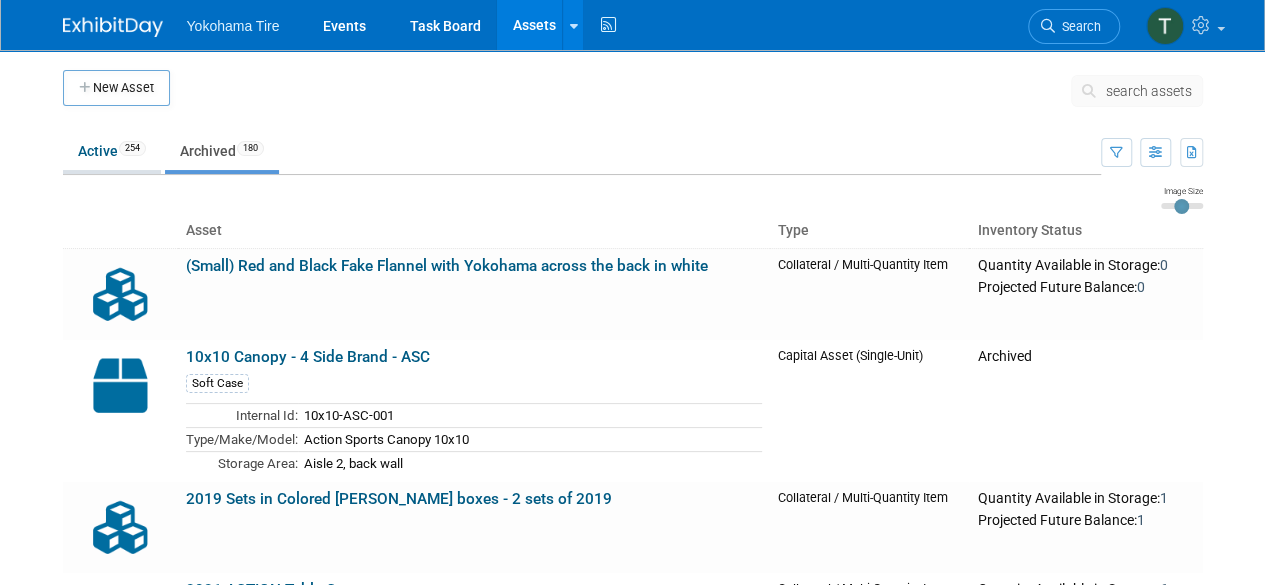click on "Active
254" at bounding box center [112, 151] 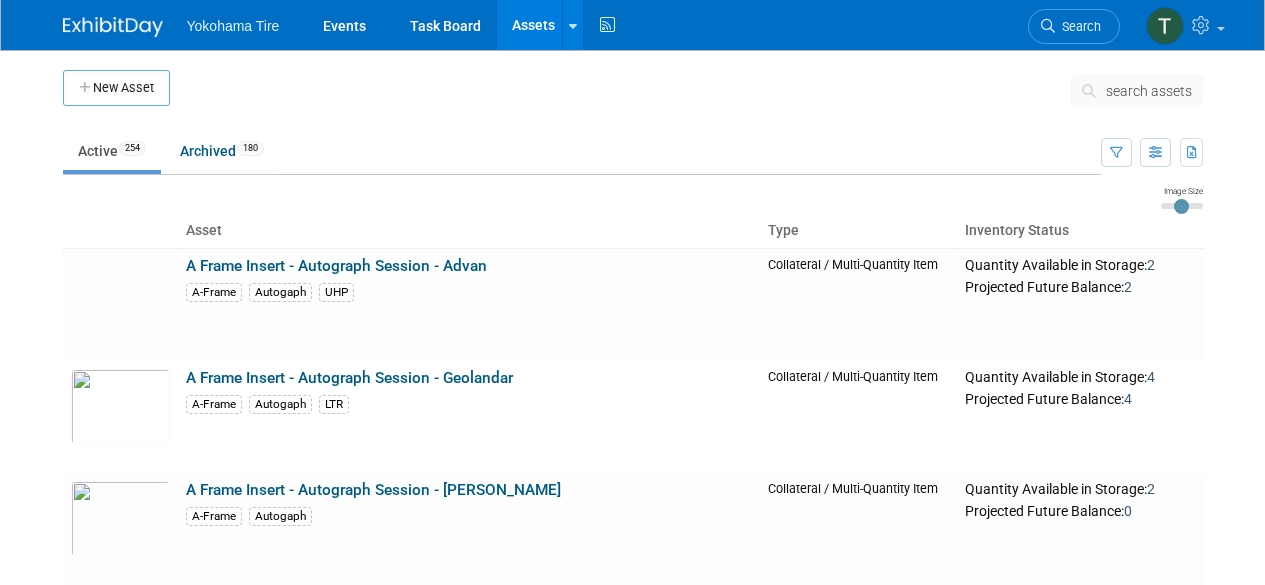 scroll, scrollTop: 0, scrollLeft: 0, axis: both 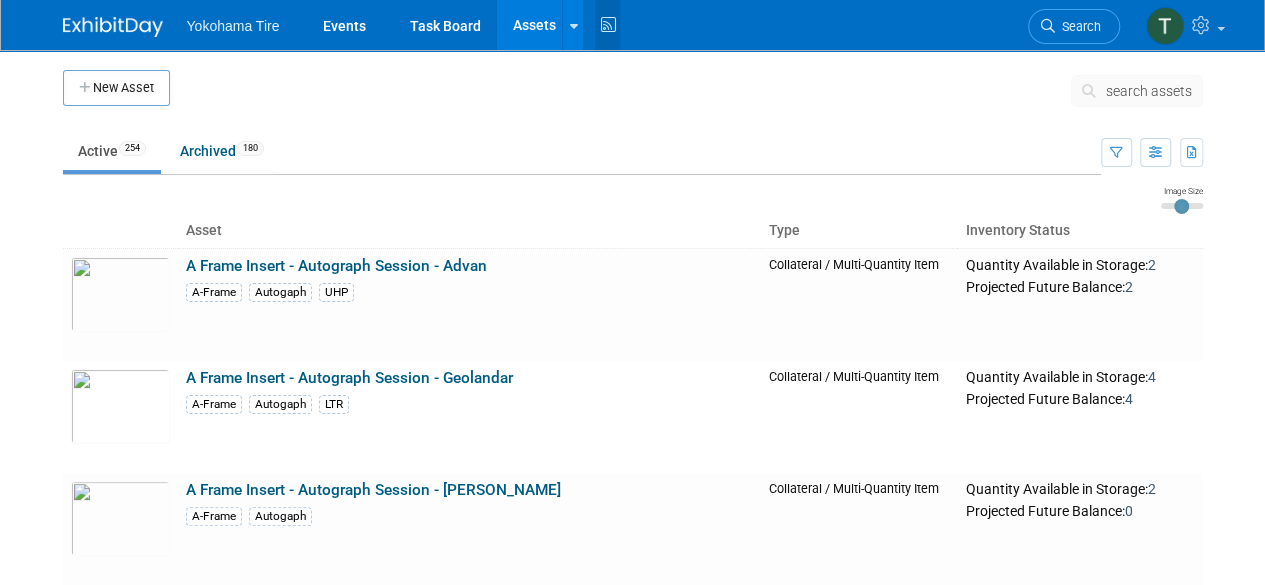 click at bounding box center [607, 25] 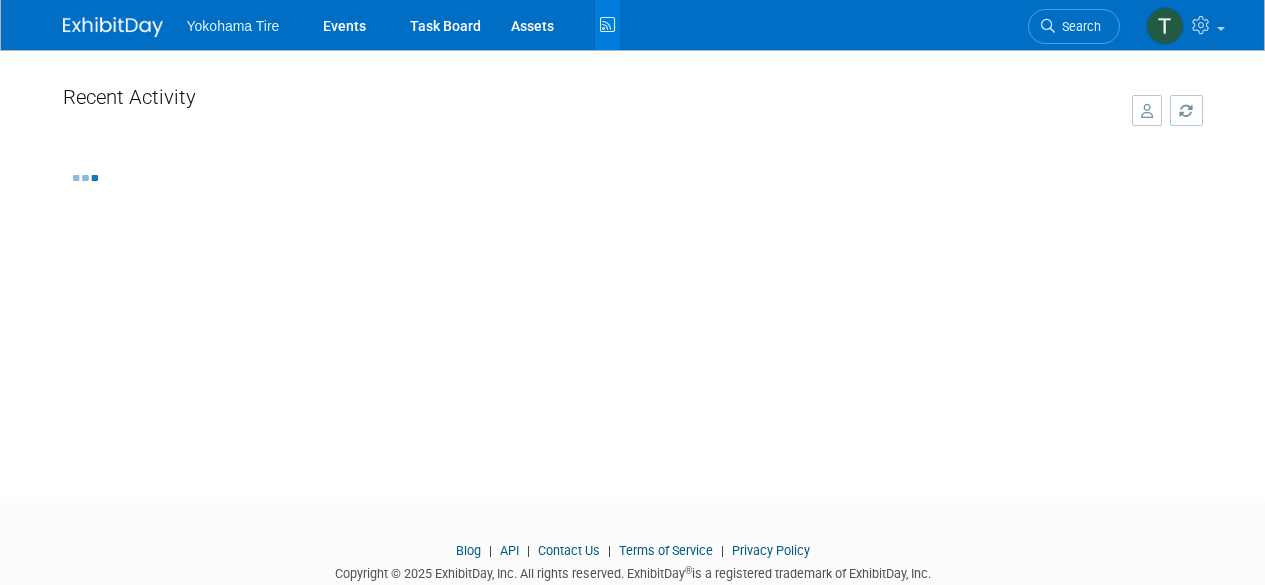 scroll, scrollTop: 0, scrollLeft: 0, axis: both 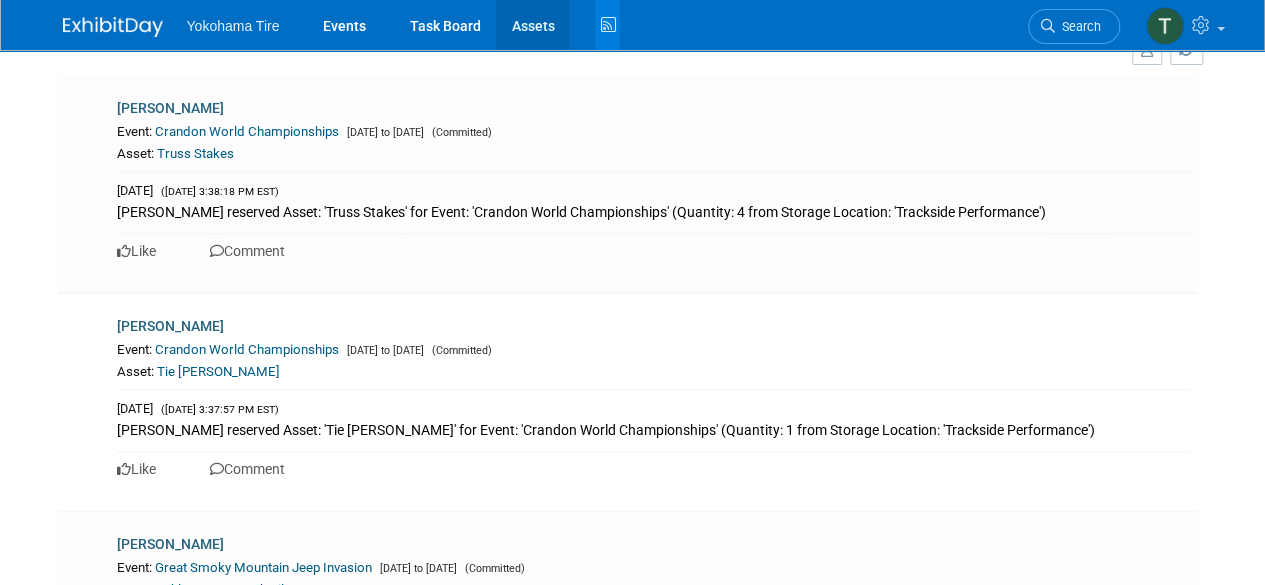 click on "Assets" at bounding box center (532, 25) 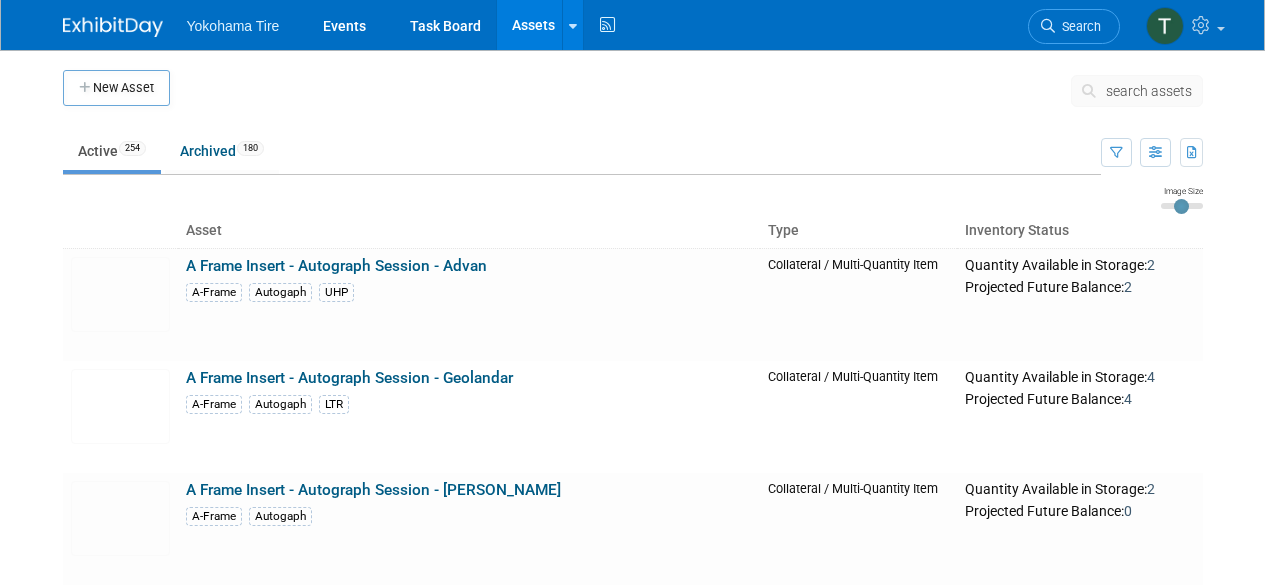 scroll, scrollTop: 399, scrollLeft: 0, axis: vertical 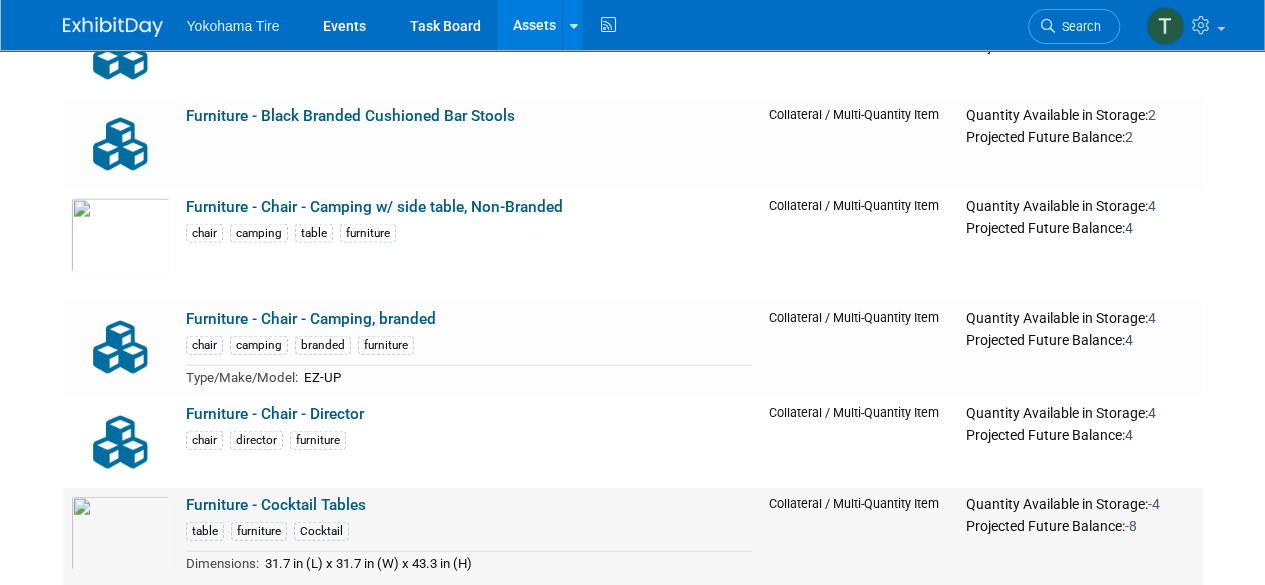 click on "Furniture - Cocktail Tables" at bounding box center (276, 505) 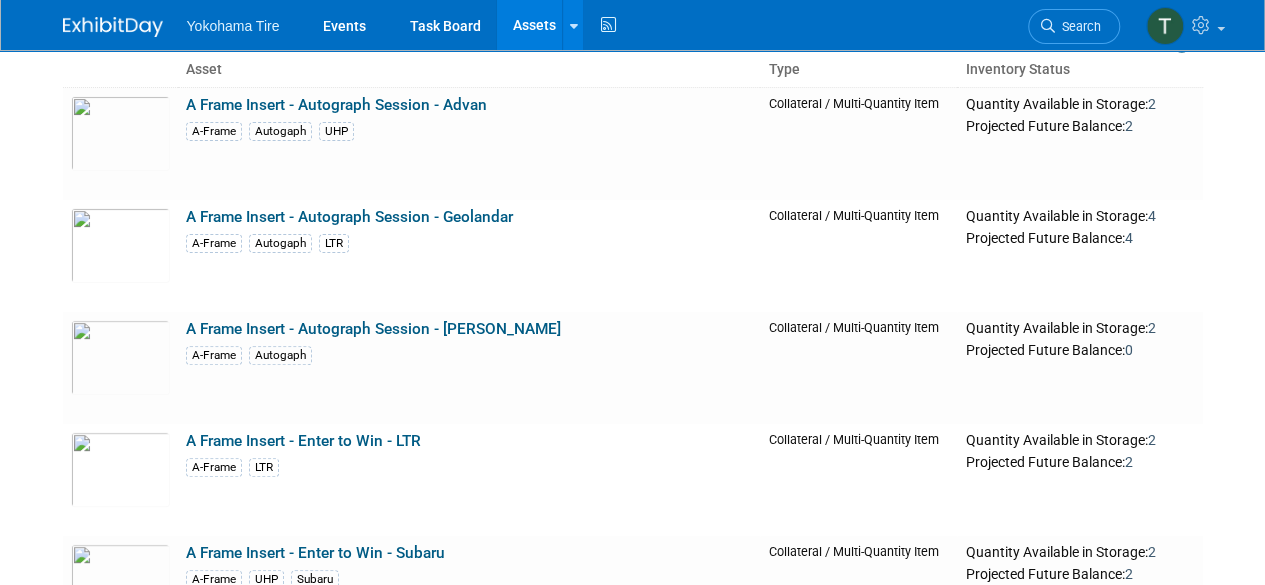 scroll, scrollTop: 0, scrollLeft: 0, axis: both 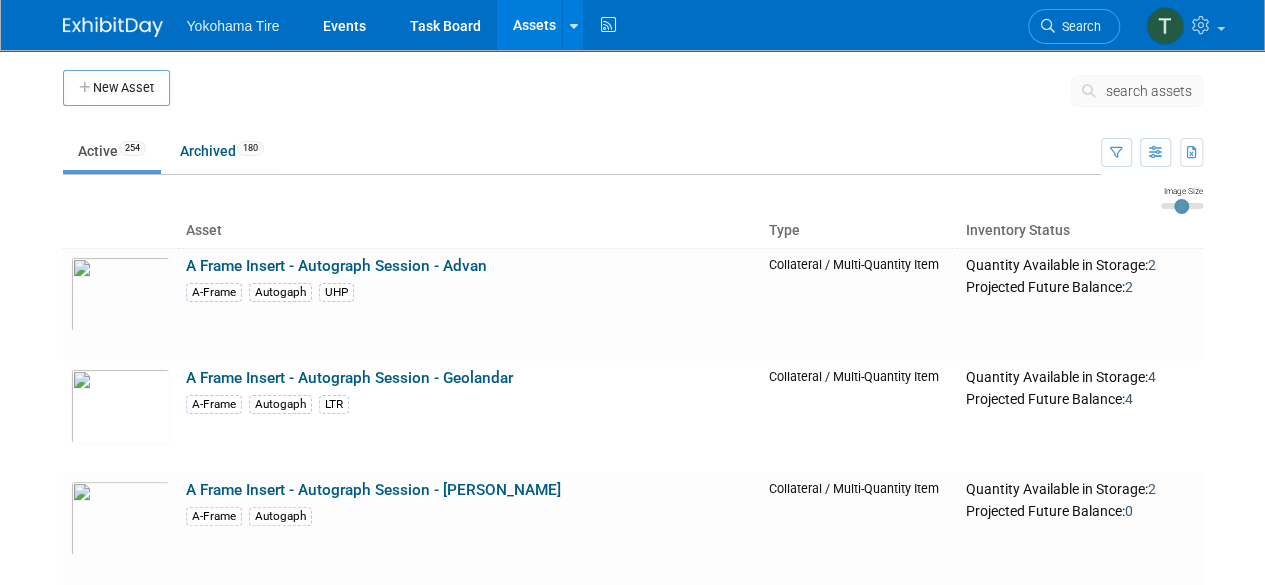 click on "search assets" at bounding box center [1149, 91] 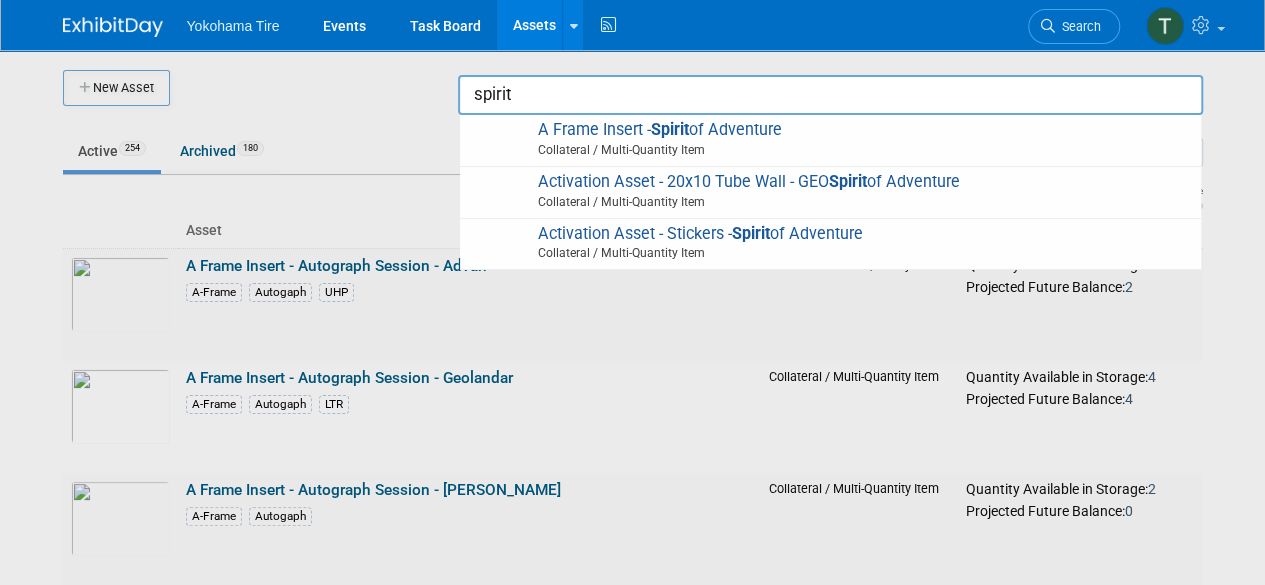 type on "spirit" 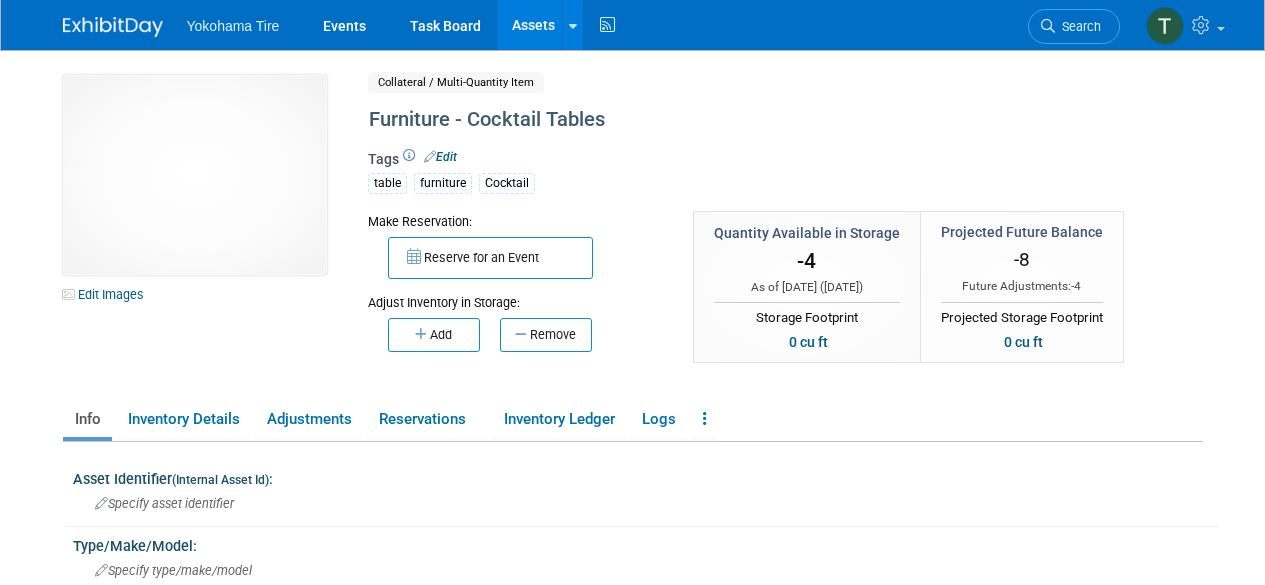 scroll, scrollTop: 0, scrollLeft: 0, axis: both 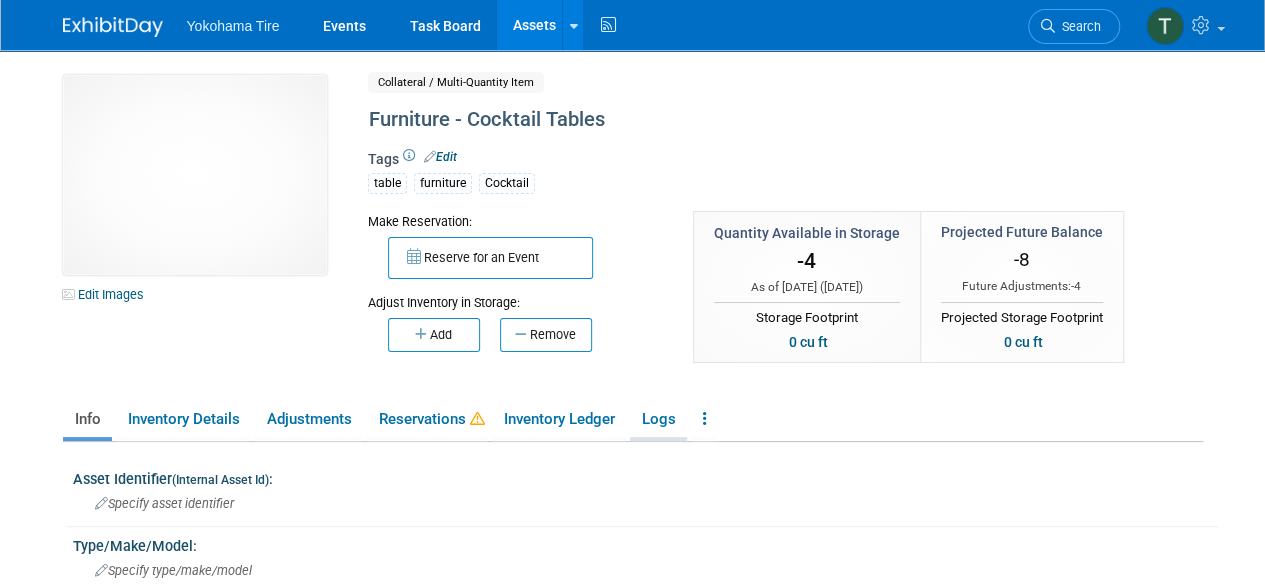 click on "Logs" at bounding box center (658, 419) 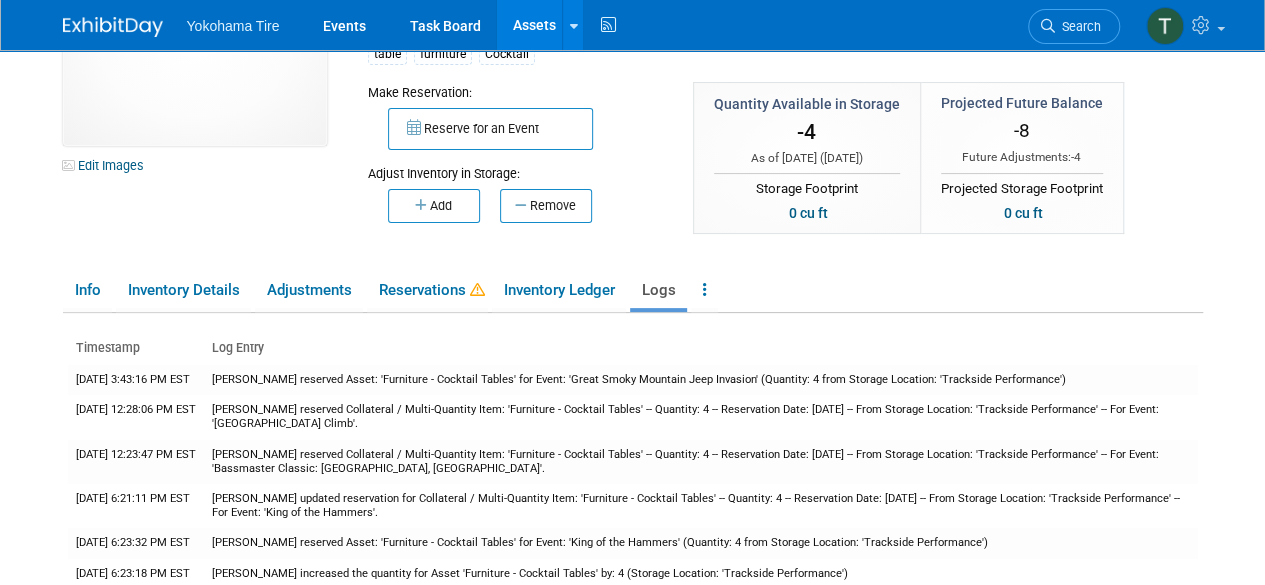 scroll, scrollTop: 130, scrollLeft: 0, axis: vertical 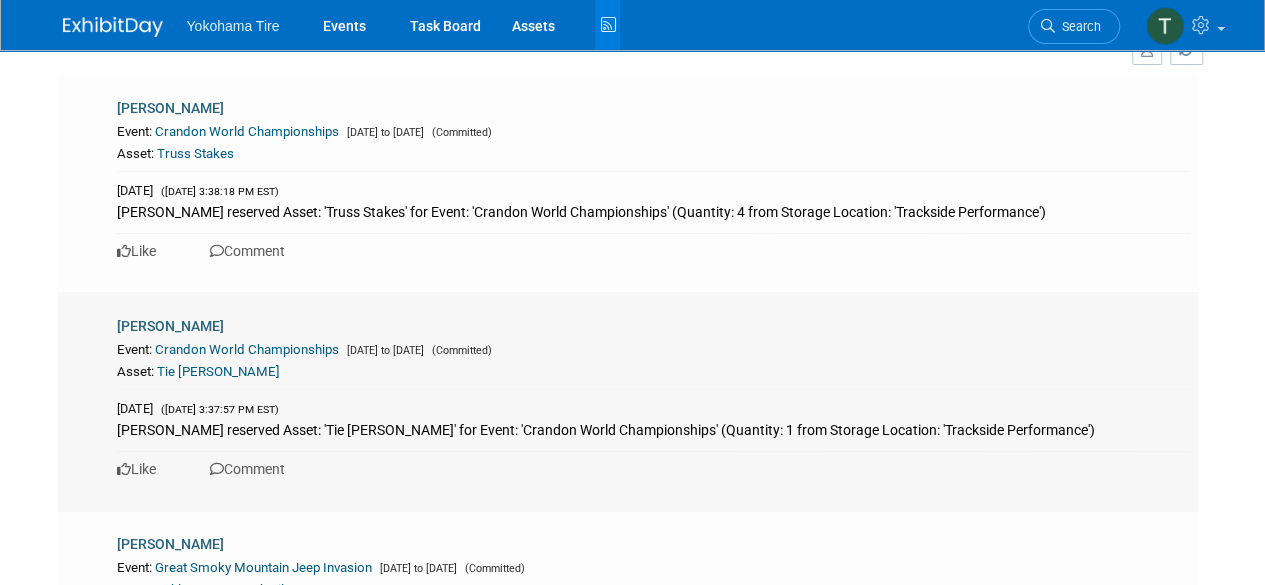click on "Crandon World Championships" at bounding box center (247, 349) 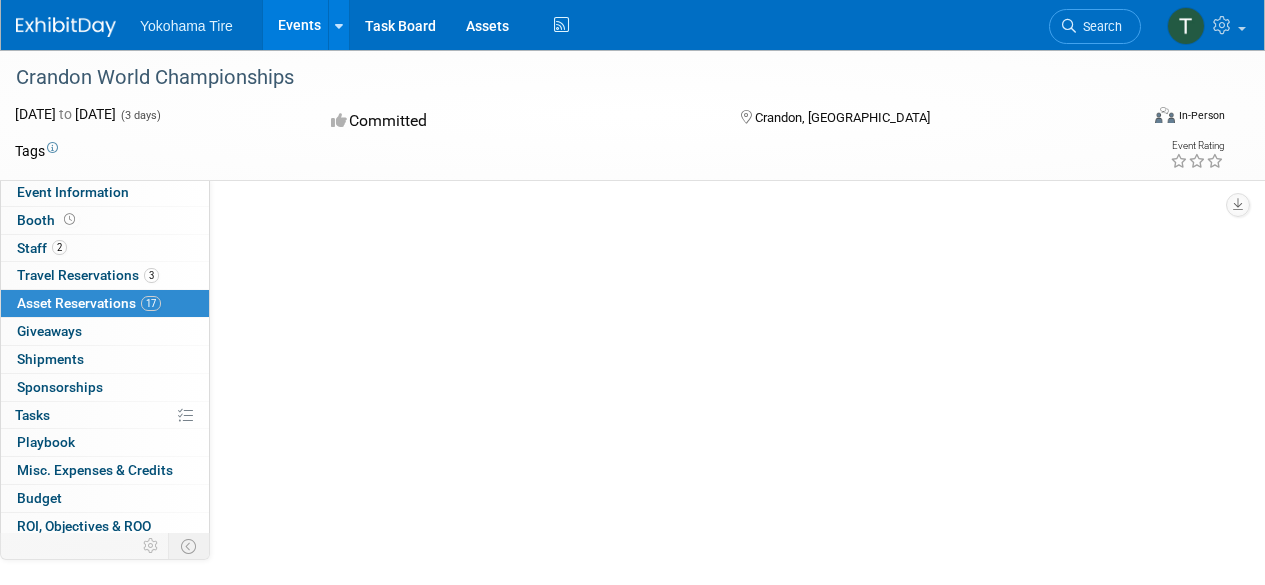 scroll, scrollTop: 0, scrollLeft: 0, axis: both 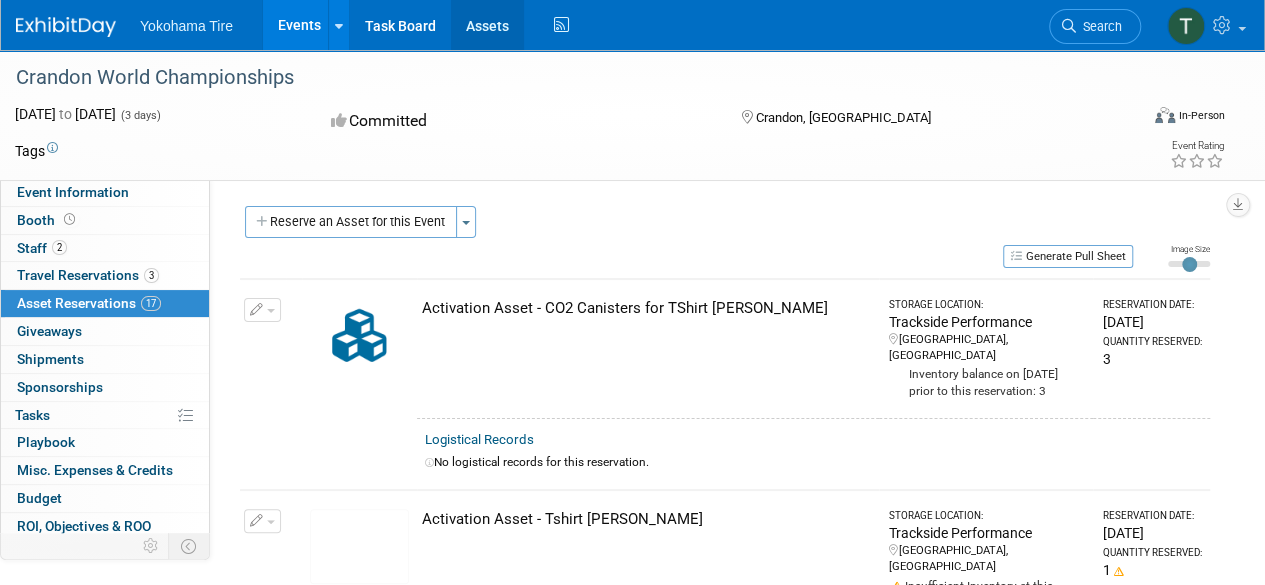 click on "Assets" at bounding box center [487, 25] 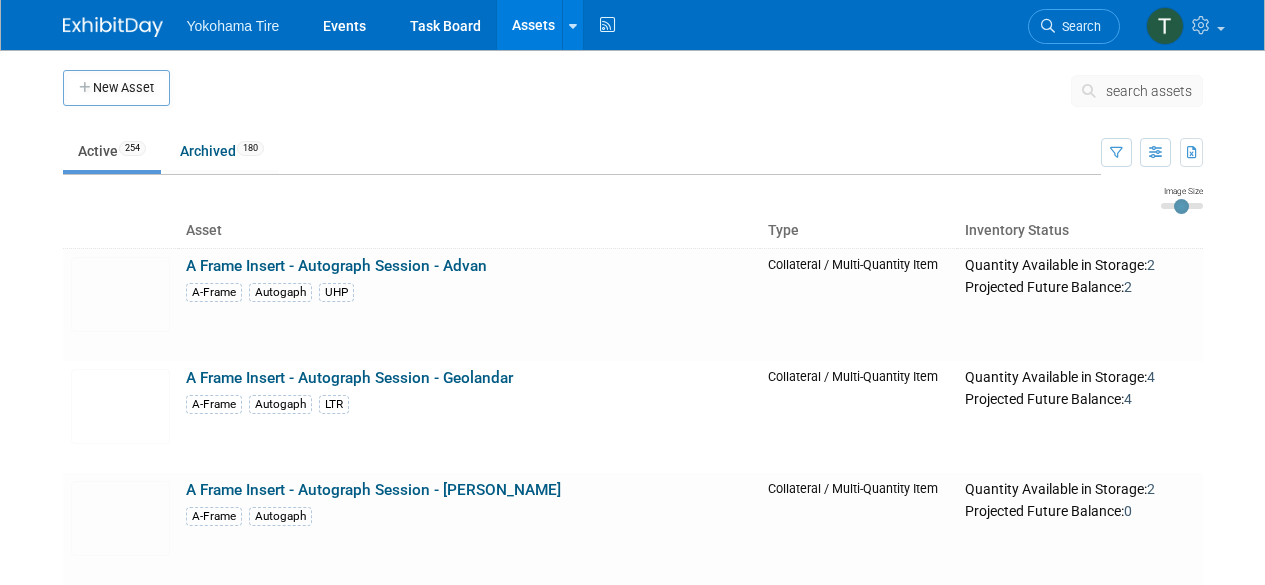 scroll, scrollTop: 0, scrollLeft: 0, axis: both 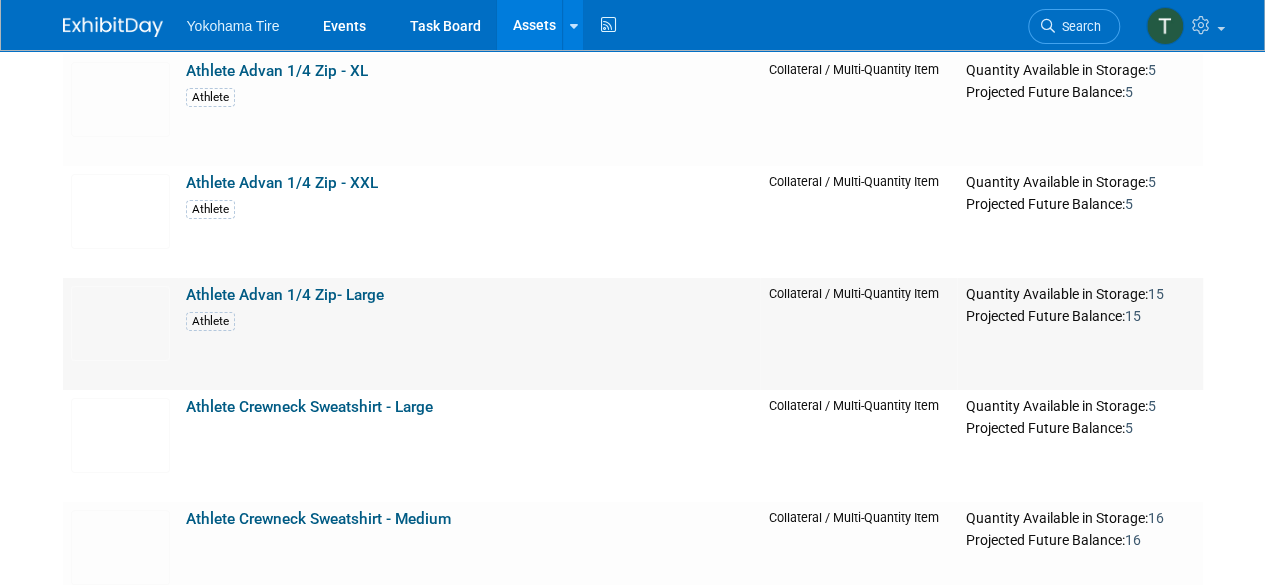 click on "Athlete" at bounding box center (469, 320) 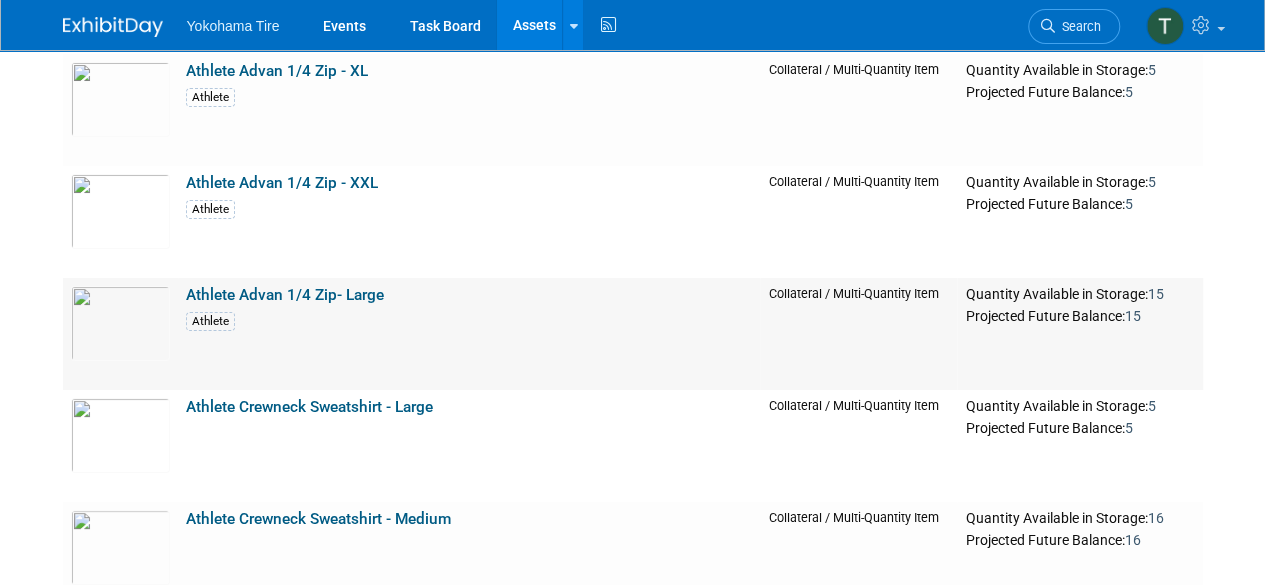 click on "Athlete" at bounding box center [469, 320] 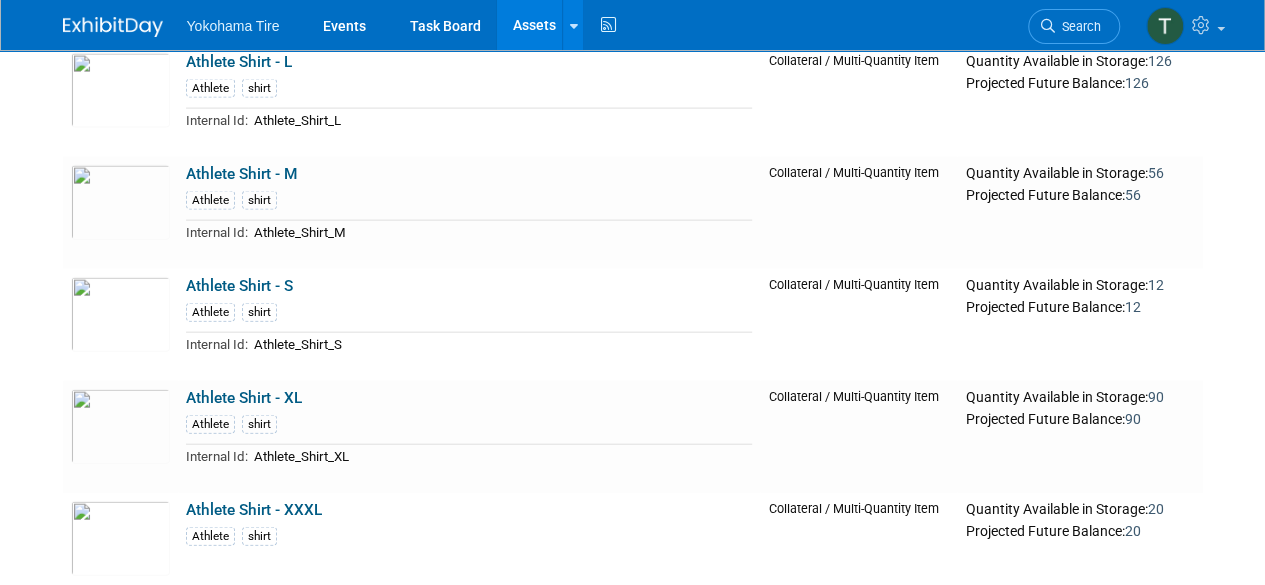 scroll, scrollTop: 5931, scrollLeft: 0, axis: vertical 